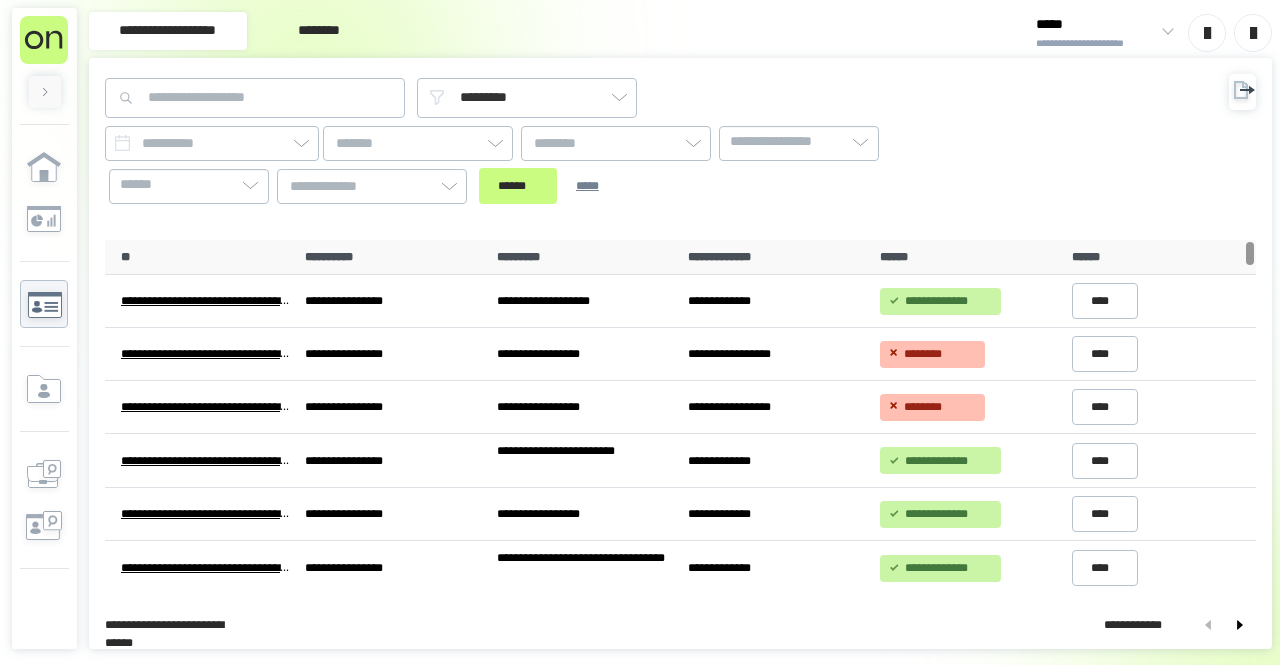 scroll, scrollTop: 0, scrollLeft: 0, axis: both 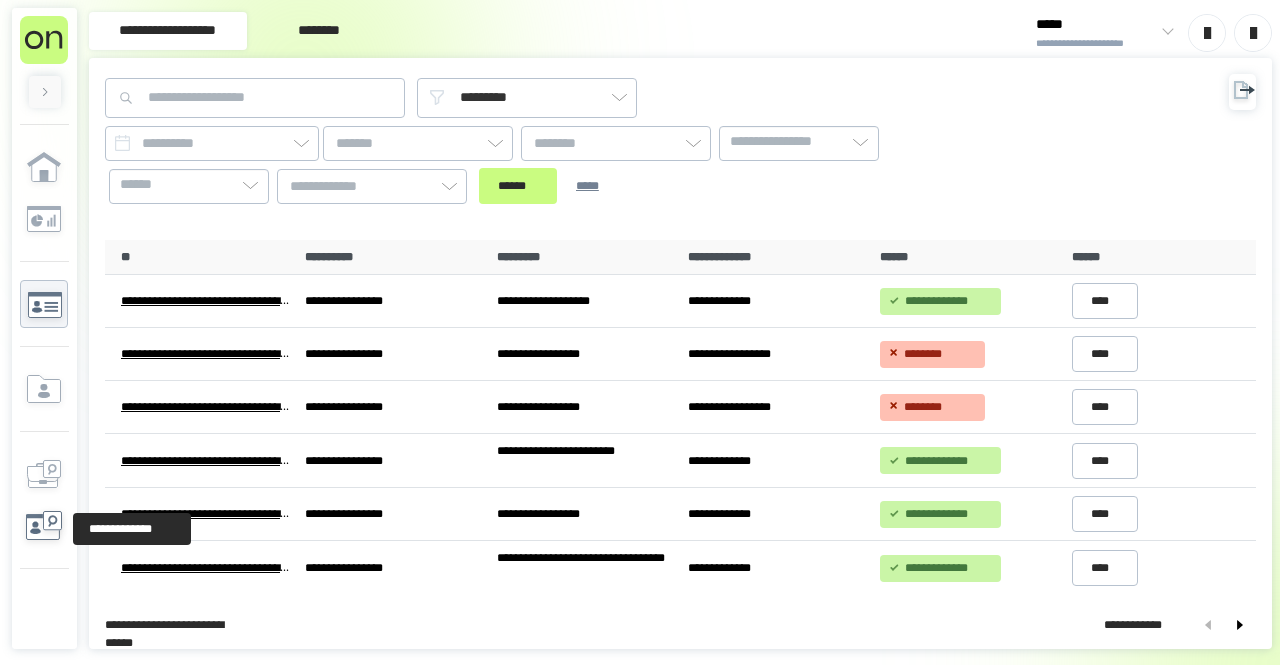 click 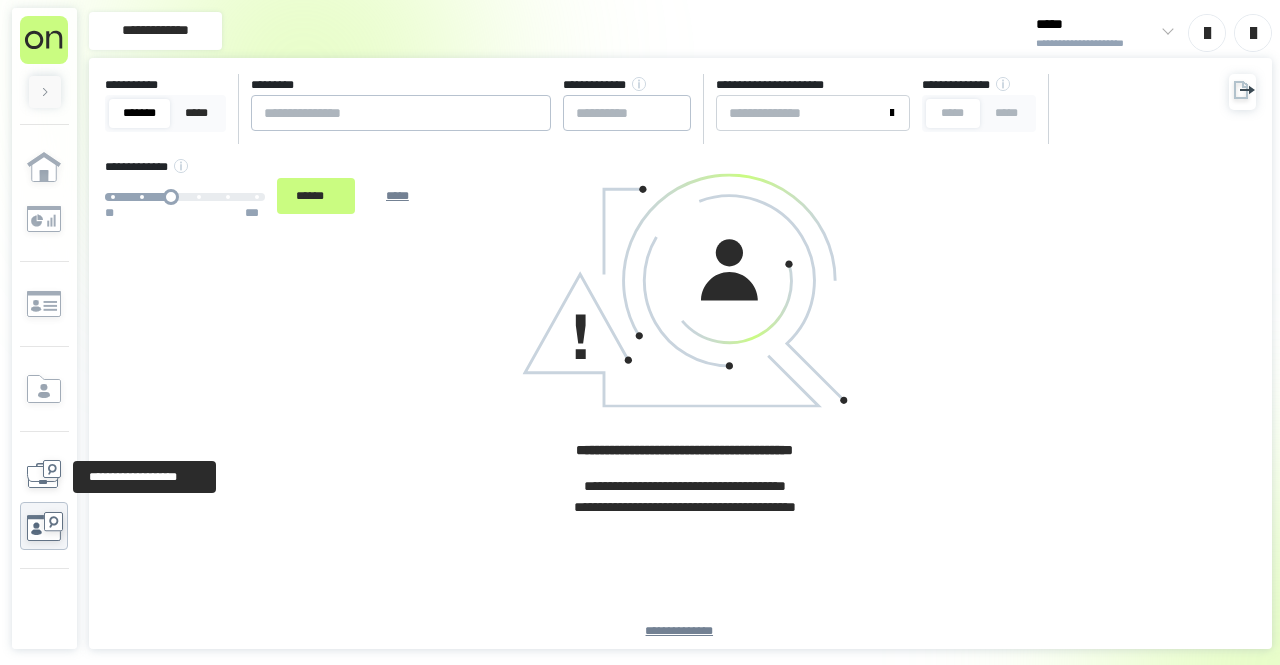 click 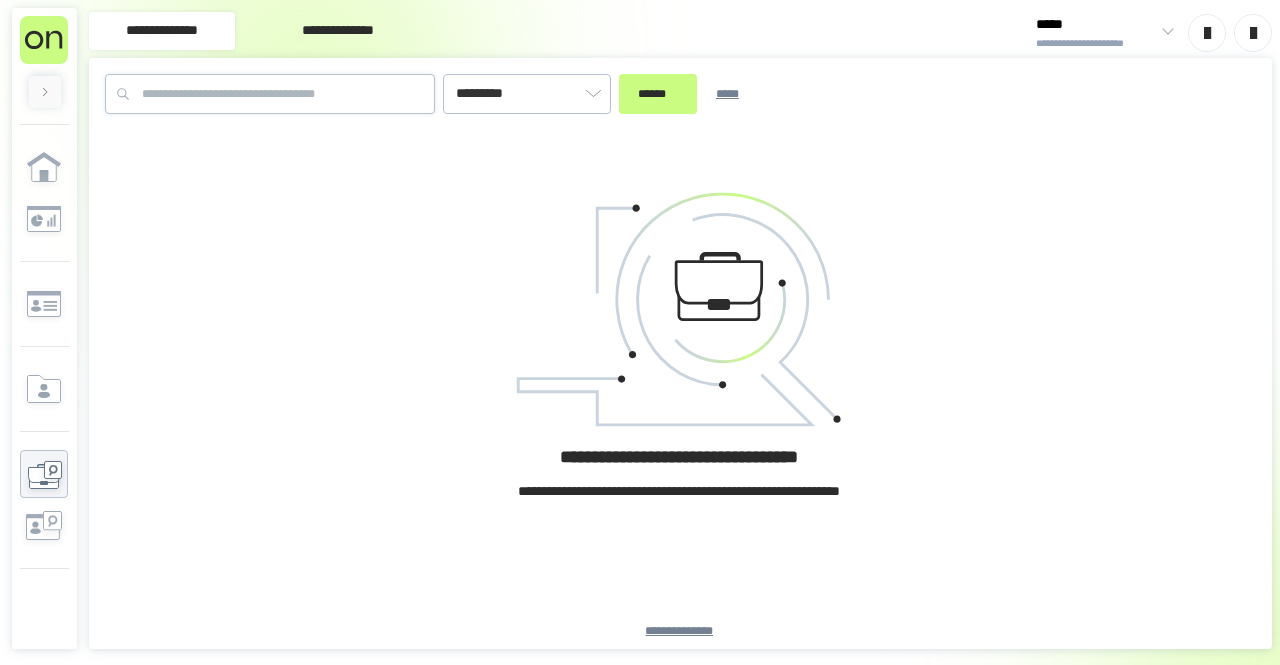 type on "*********" 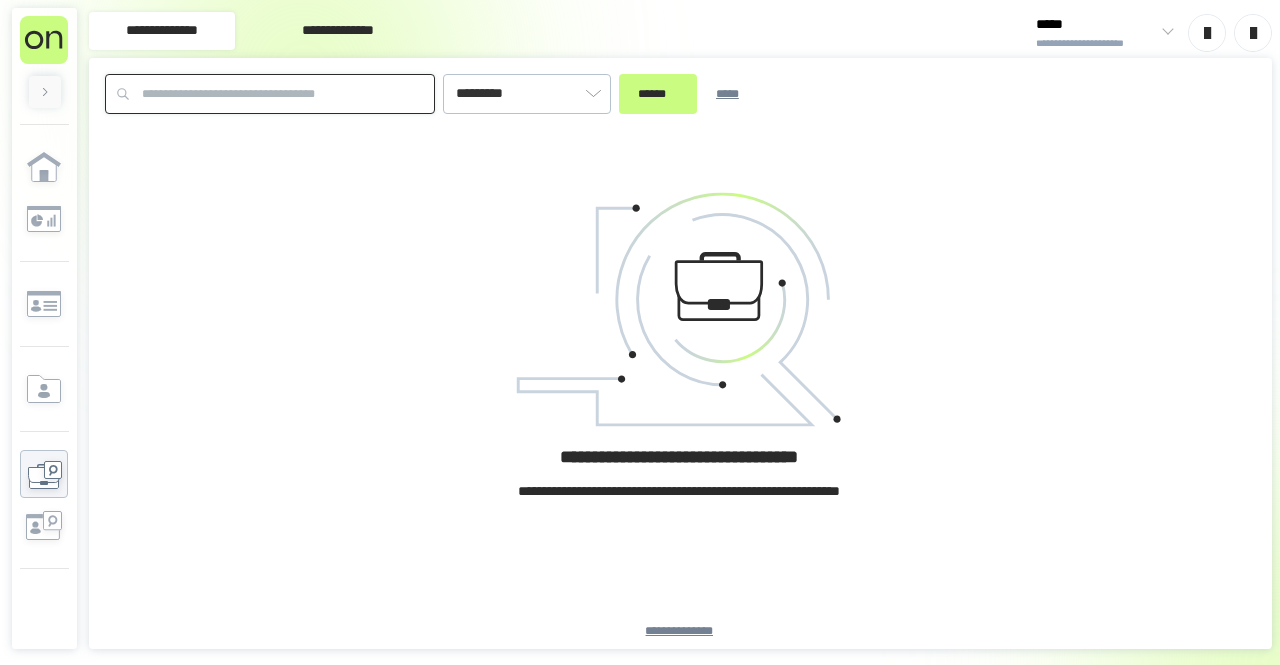 click at bounding box center (270, 94) 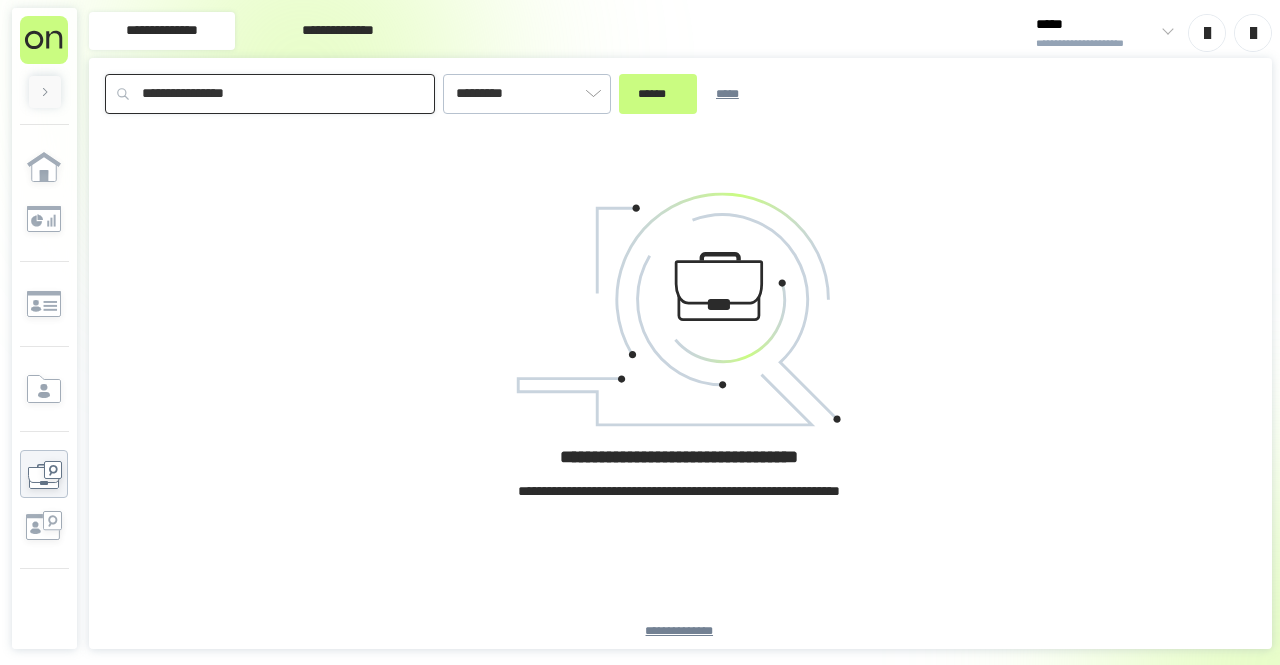 type on "**********" 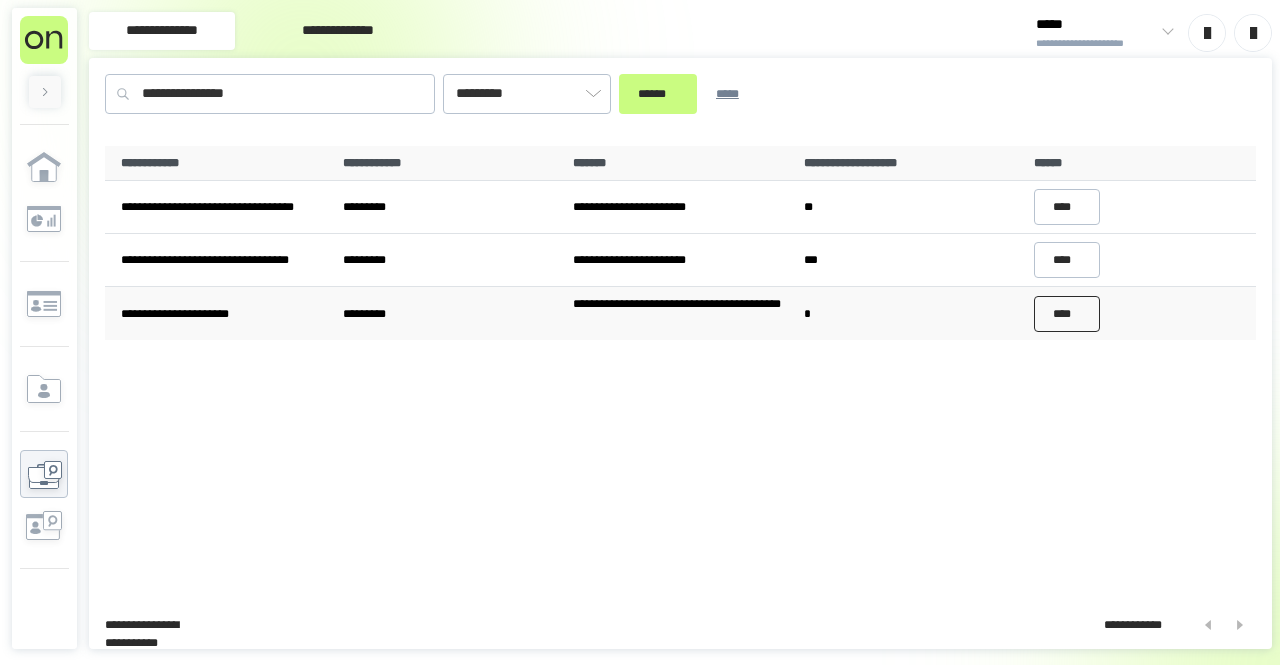 click on "****" at bounding box center (1067, 314) 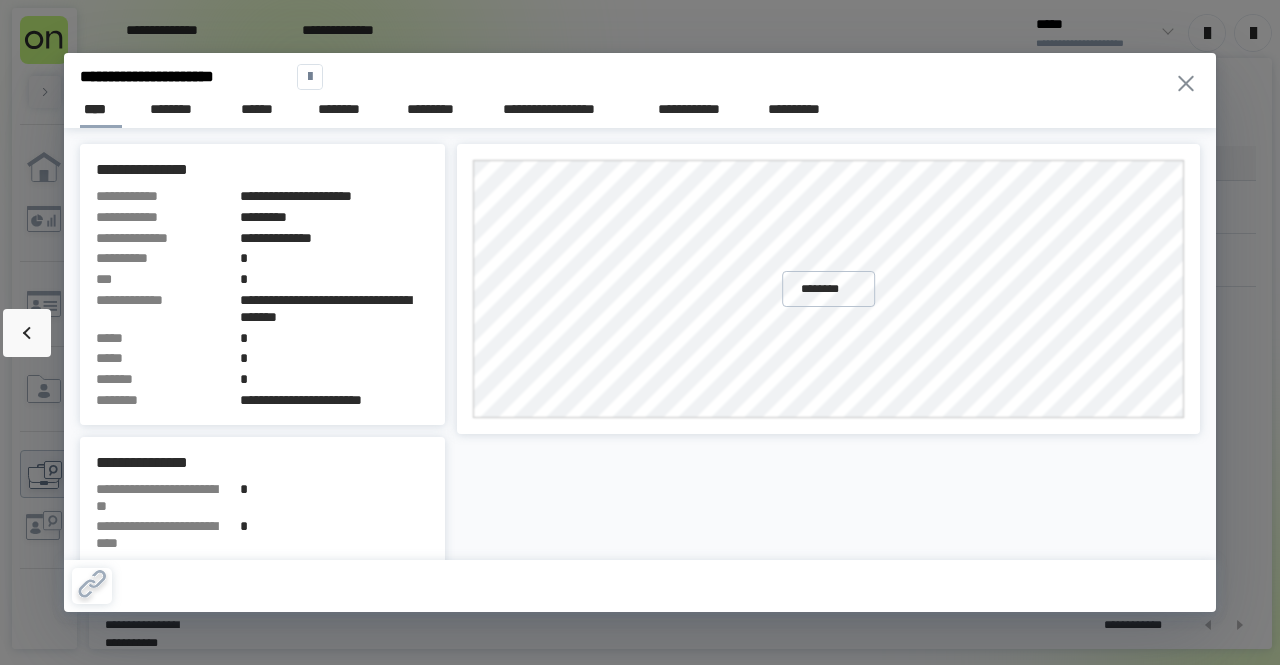 click 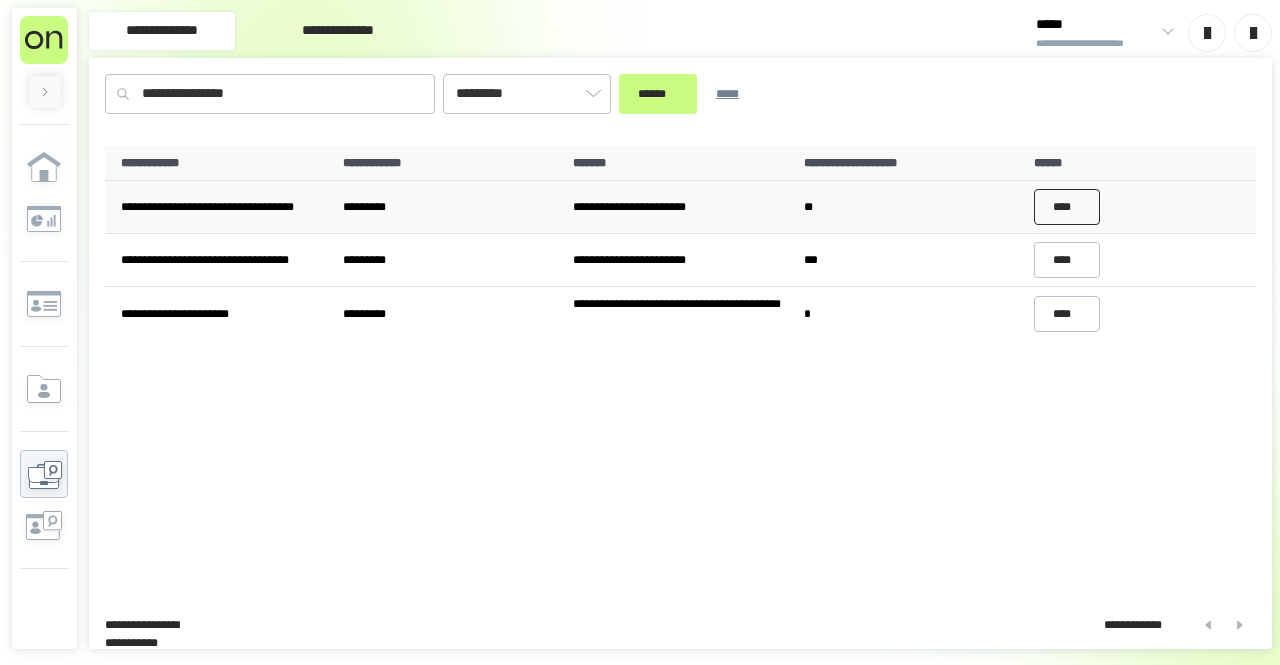 click on "****" at bounding box center (1067, 207) 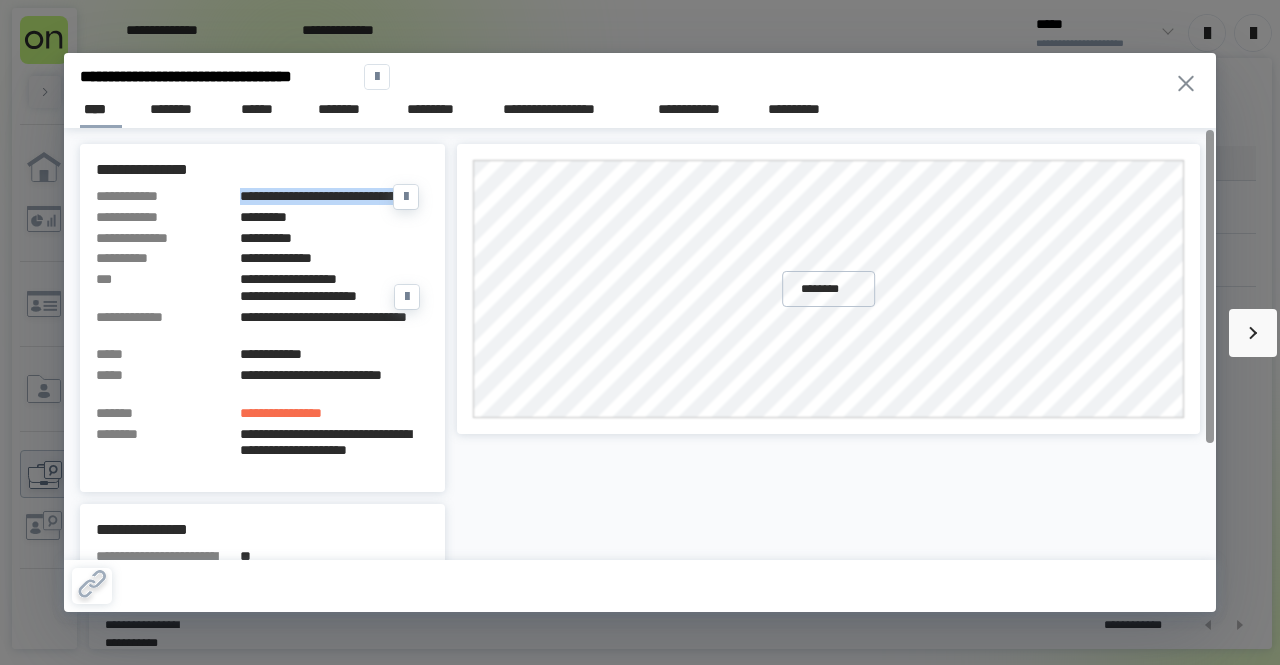 drag, startPoint x: 308, startPoint y: 213, endPoint x: 240, endPoint y: 196, distance: 70.0928 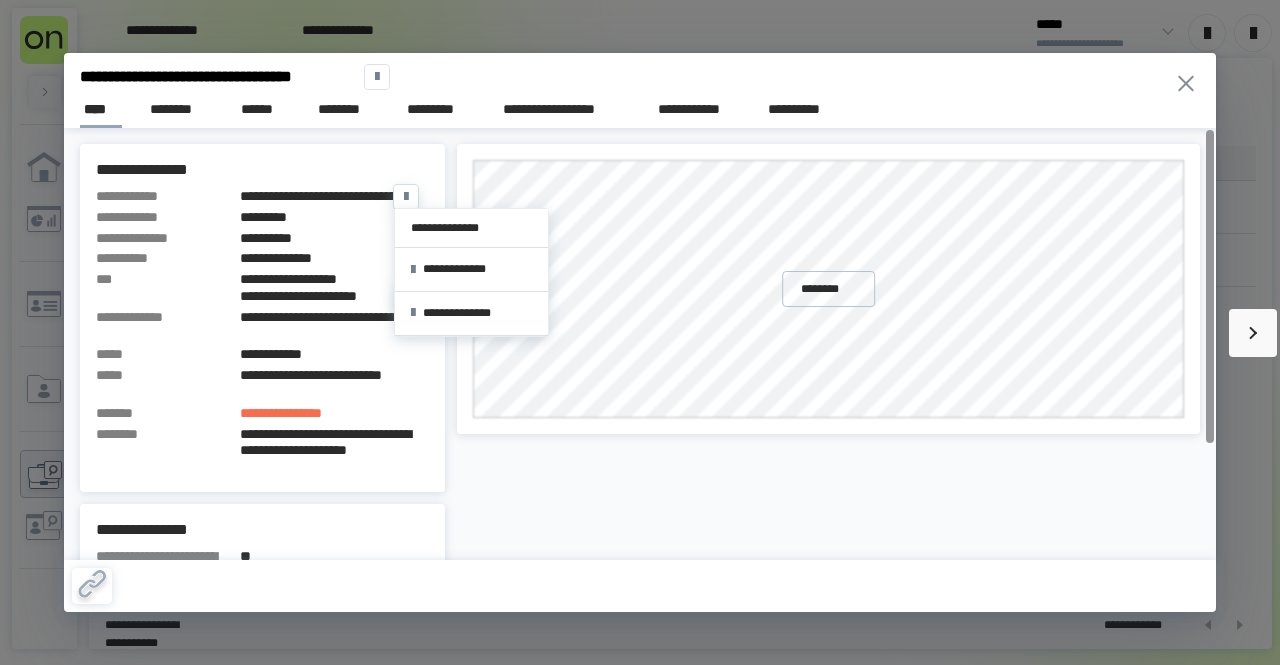 click at bounding box center (406, 197) 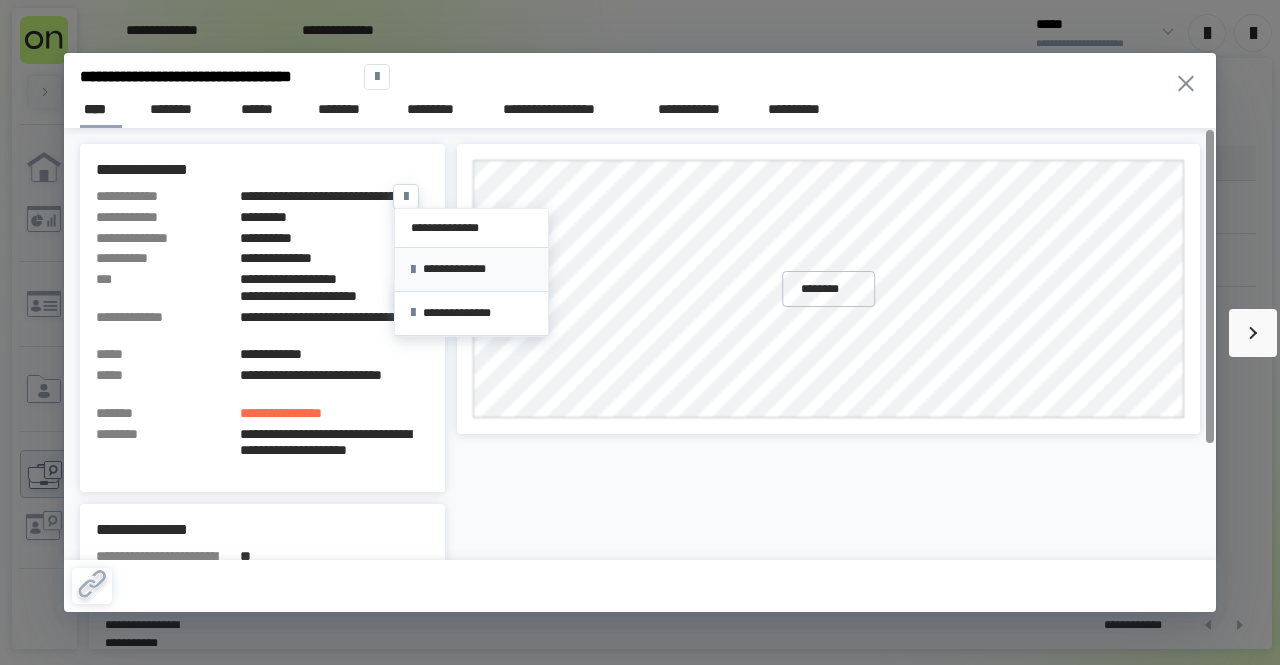 click on "**********" at bounding box center (471, 269) 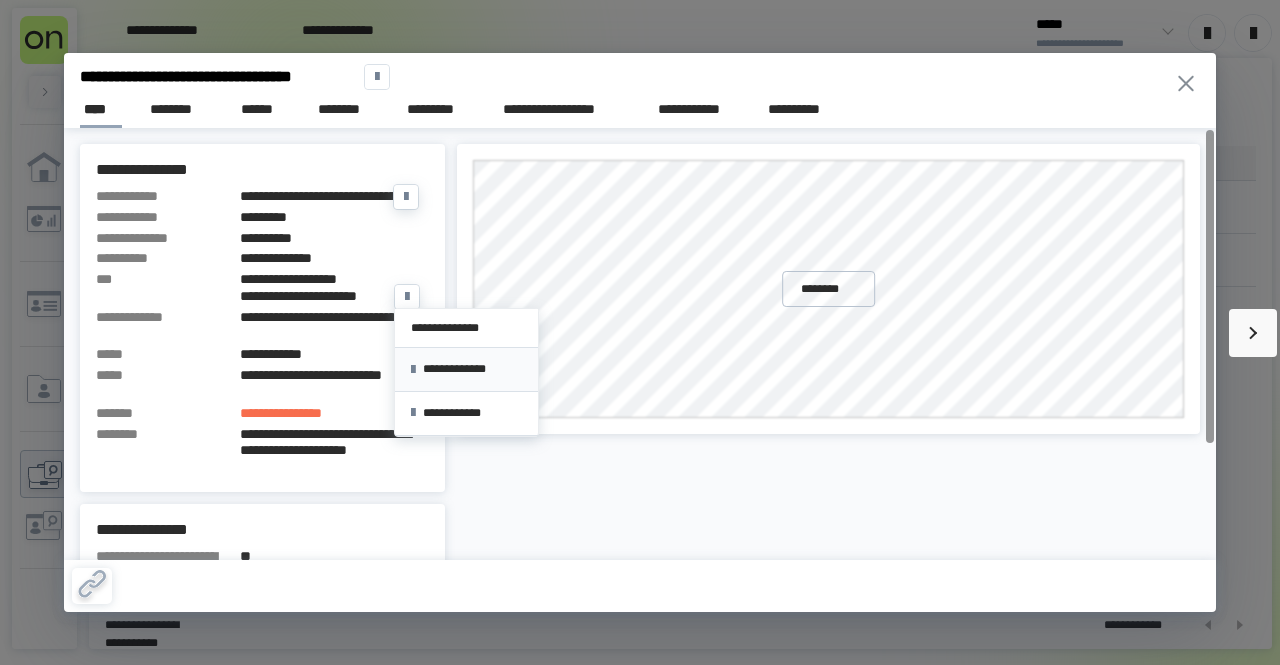 click on "**********" at bounding box center (466, 369) 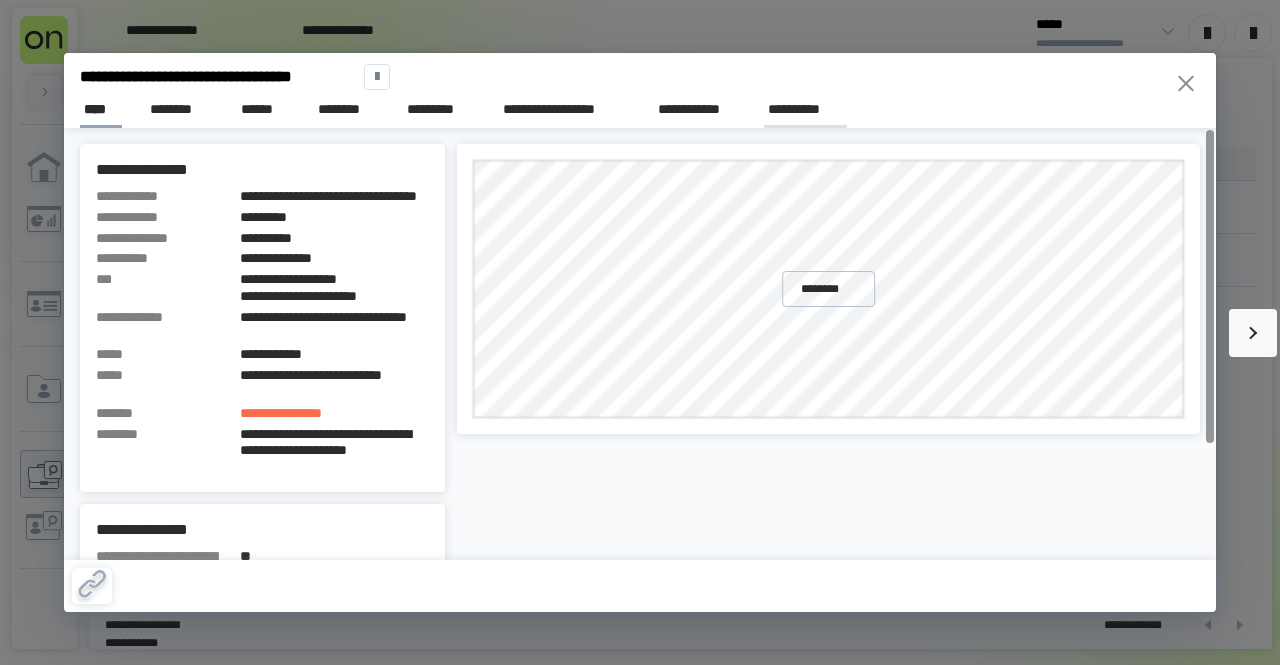 click on "**********" at bounding box center (805, 109) 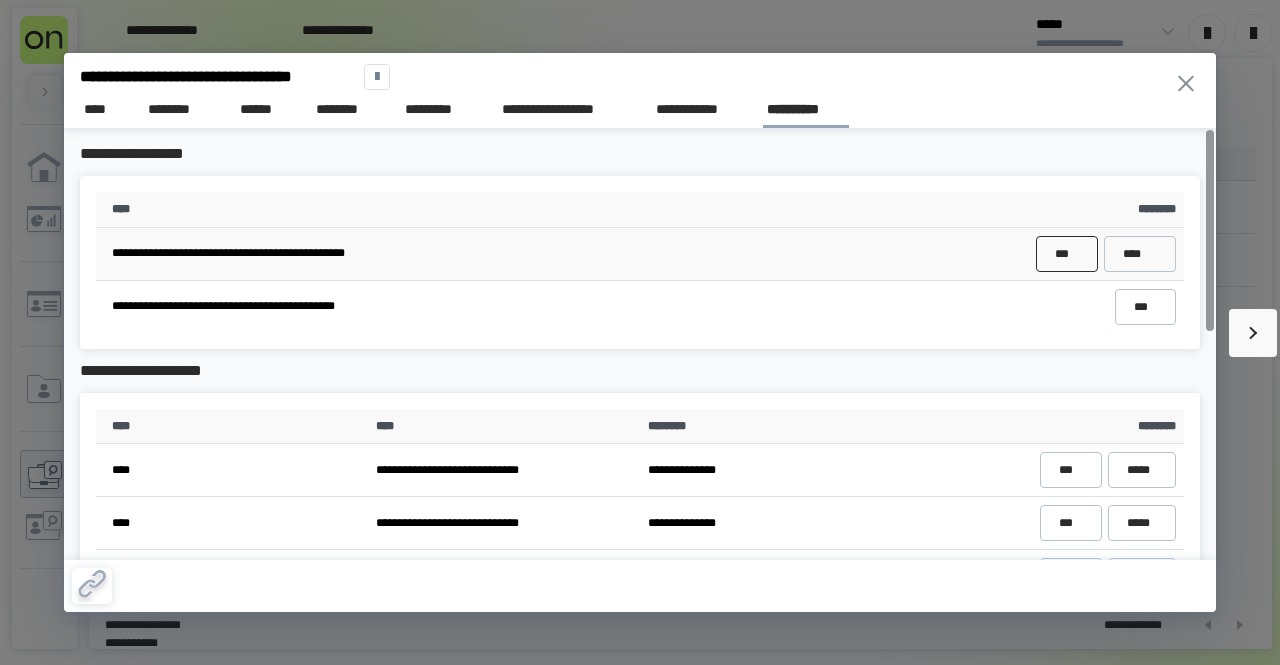 click on "***" at bounding box center [1066, 254] 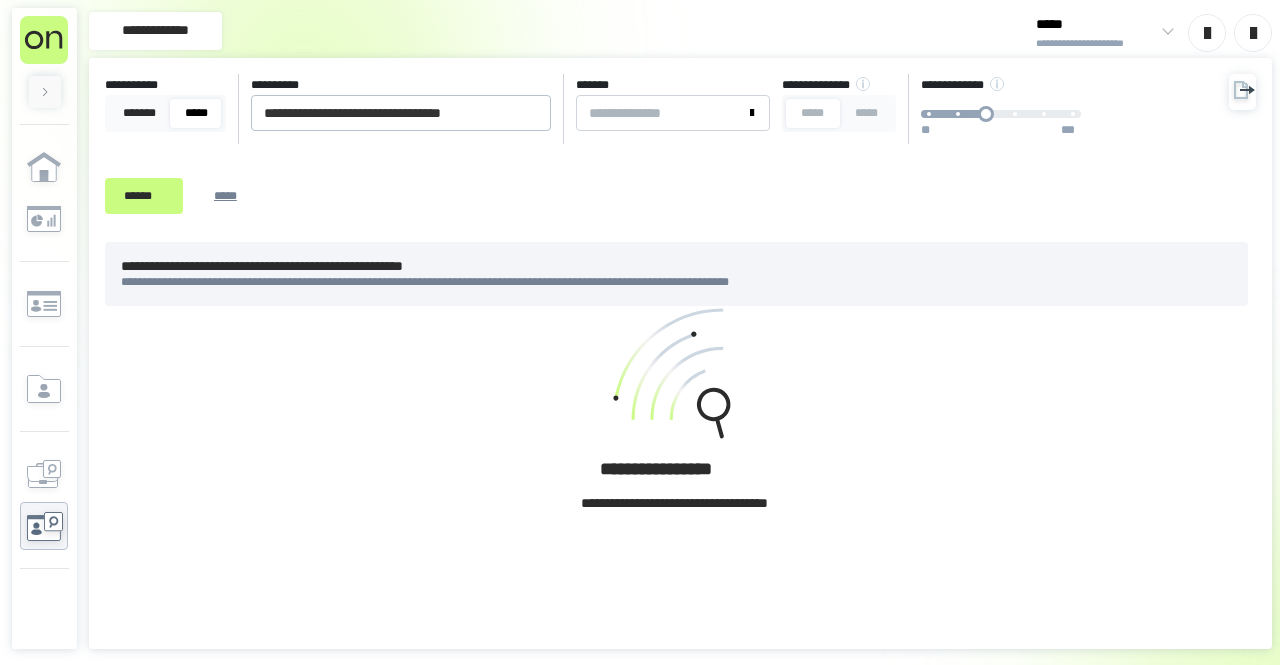 scroll, scrollTop: 0, scrollLeft: 0, axis: both 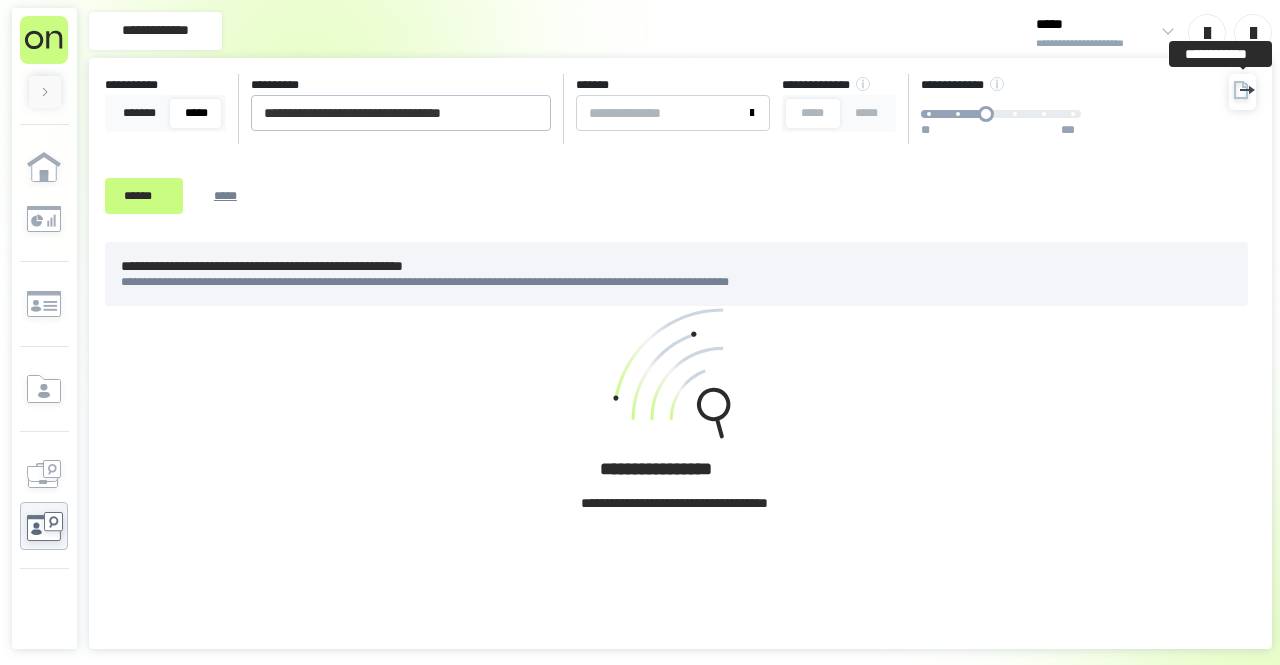 click 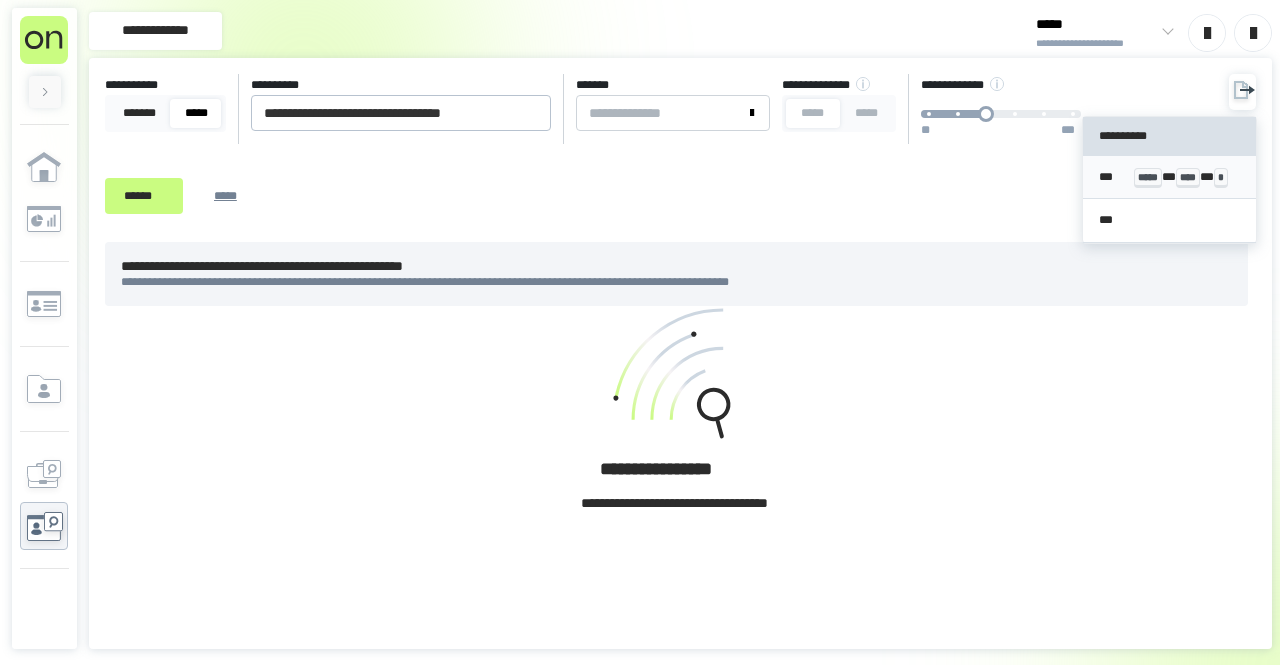 click on "*** ***** * **** *   *" at bounding box center (1169, 177) 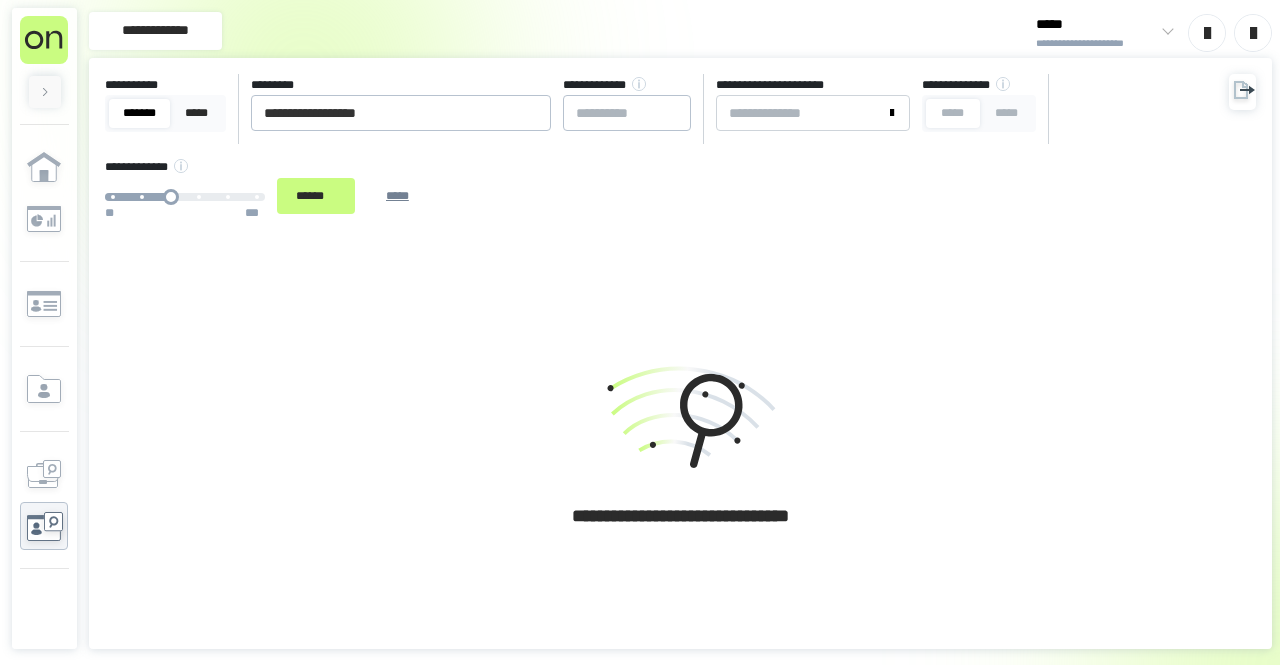 scroll, scrollTop: 0, scrollLeft: 0, axis: both 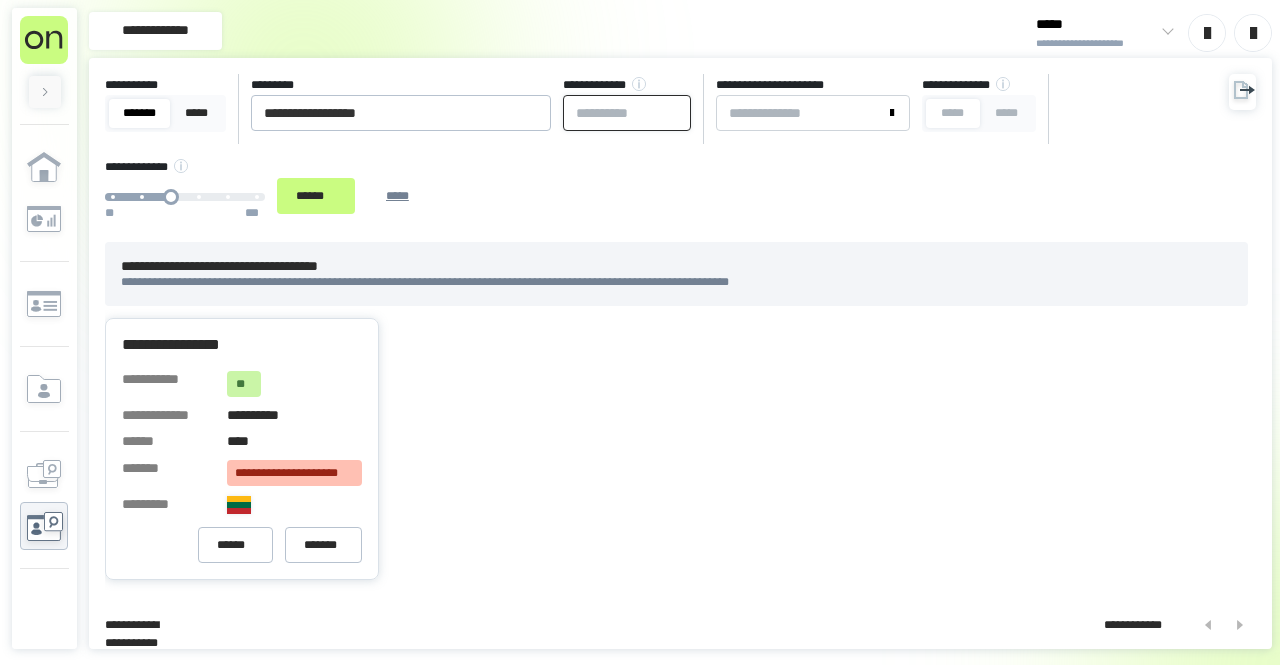 click at bounding box center (627, 113) 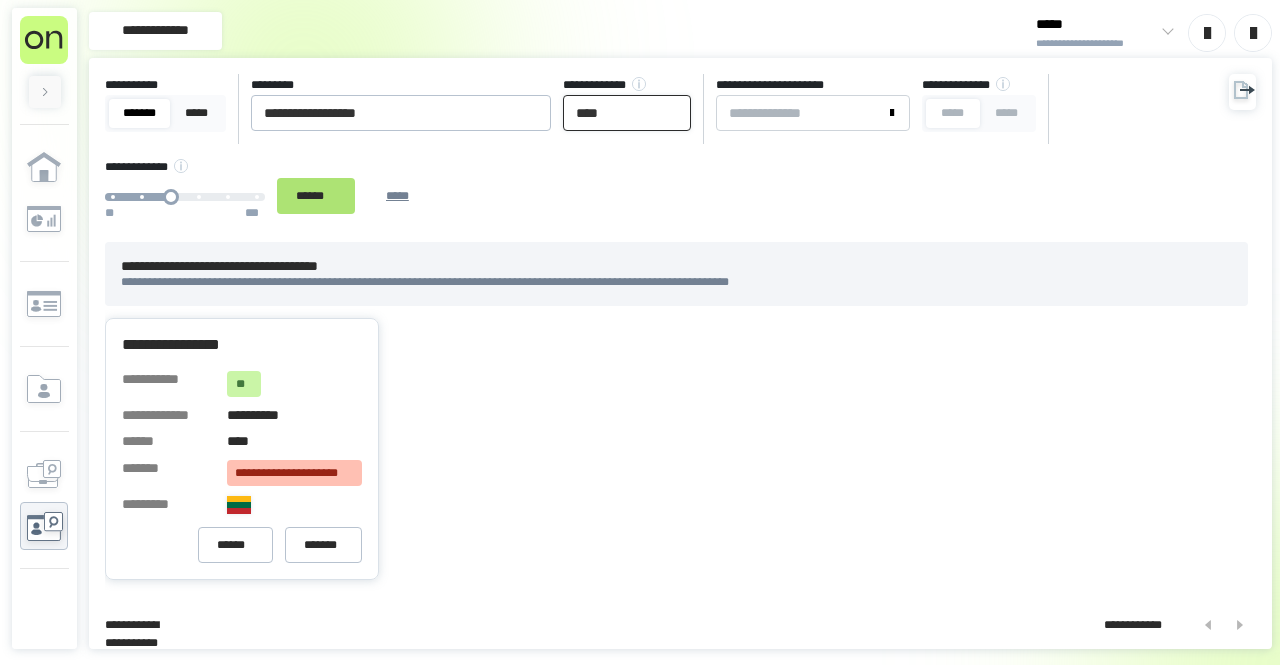 type on "****" 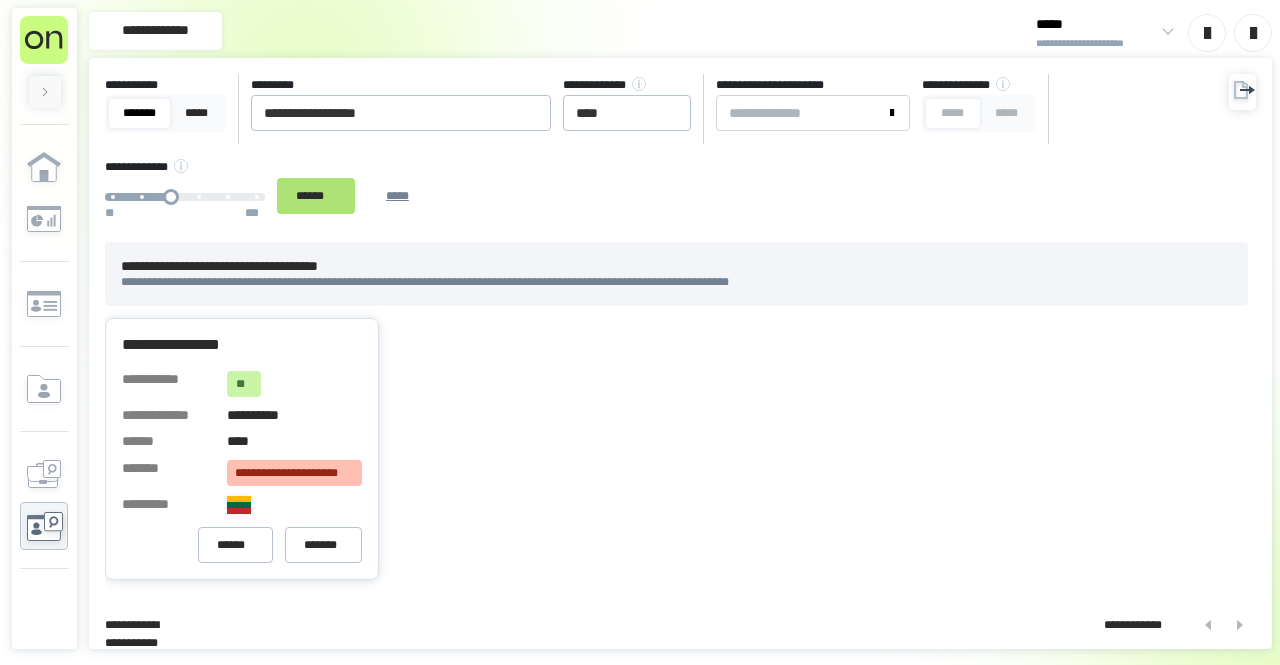 click on "******" at bounding box center [316, 195] 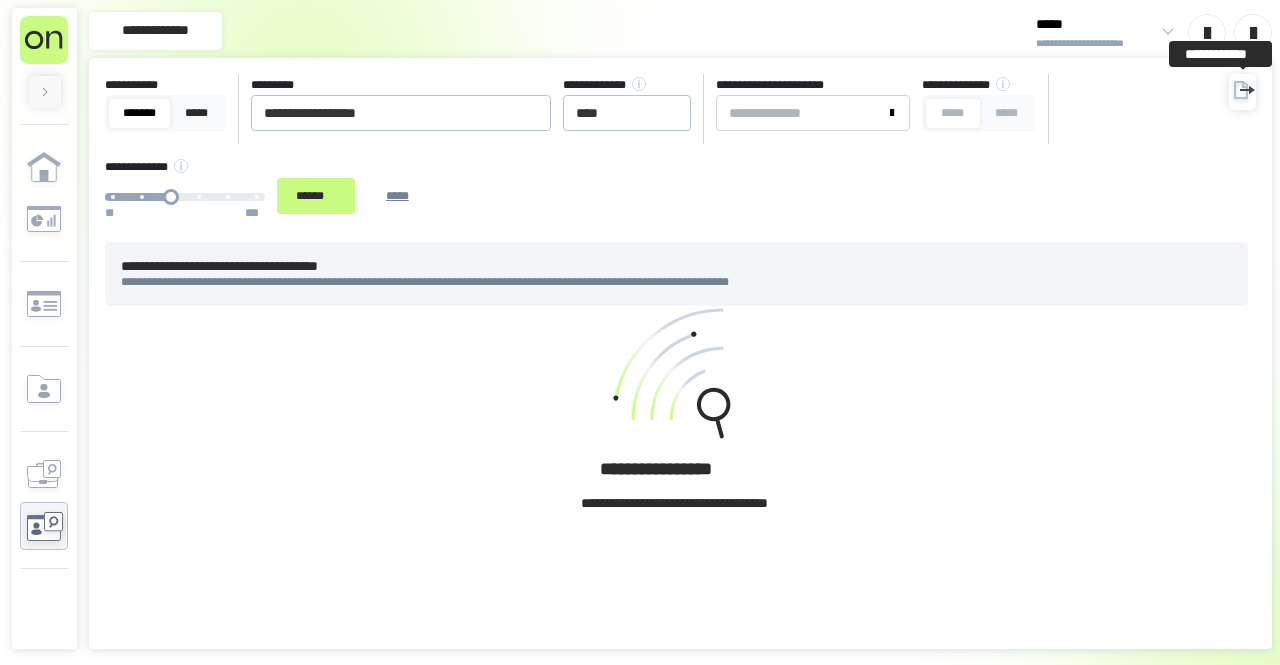 click 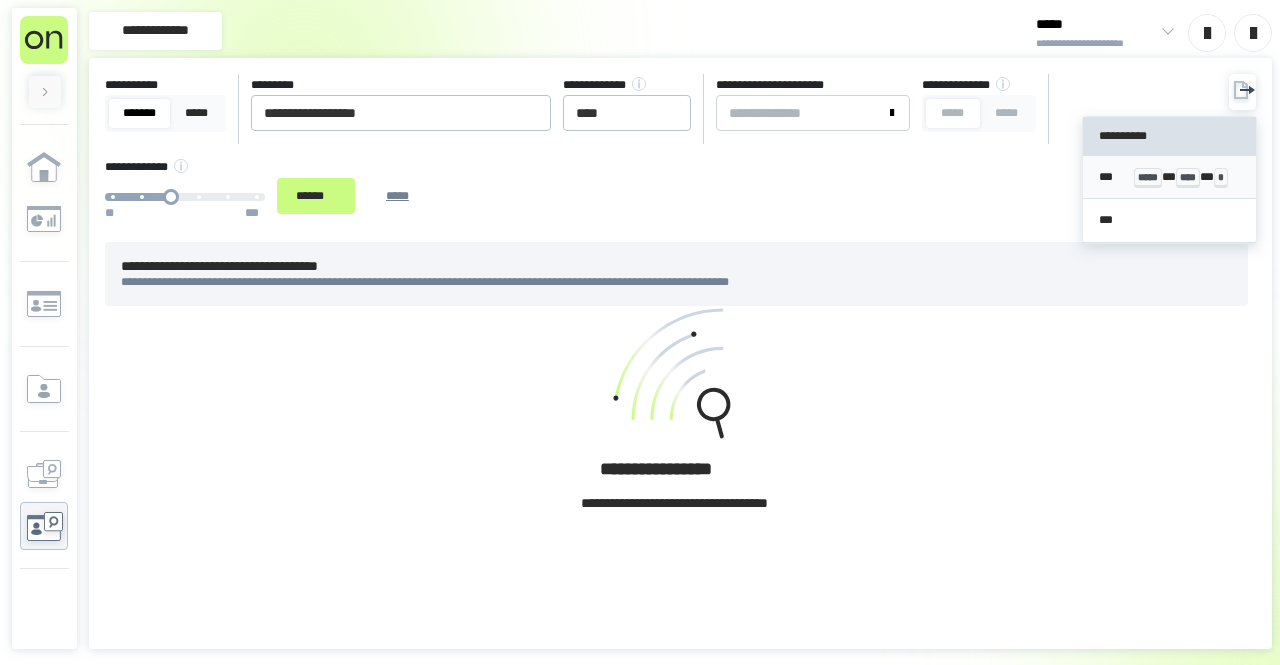 click on "*** ***** * **** *   *" at bounding box center (1169, 177) 